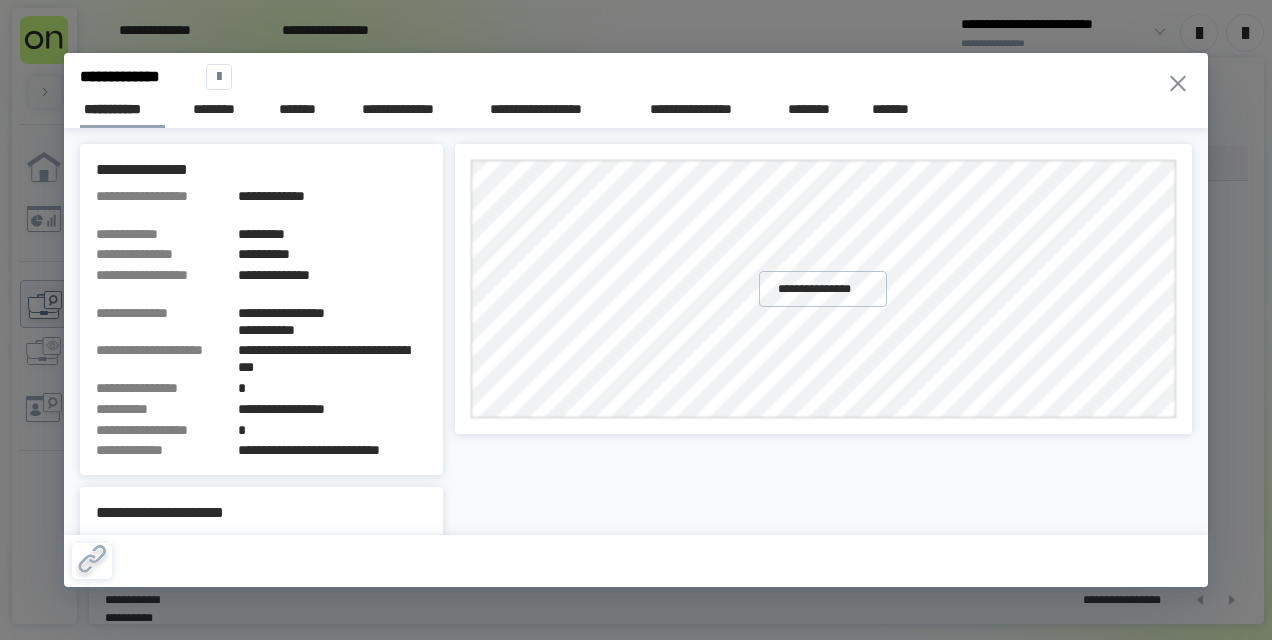 scroll, scrollTop: 0, scrollLeft: 0, axis: both 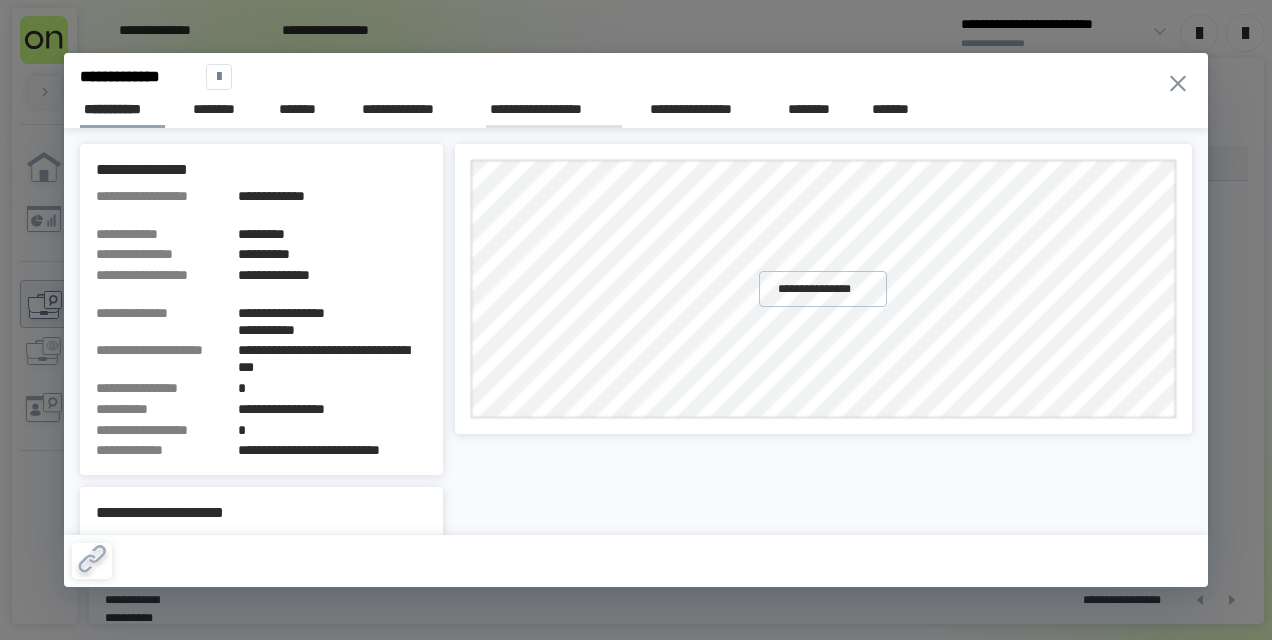 click on "**********" at bounding box center (554, 109) 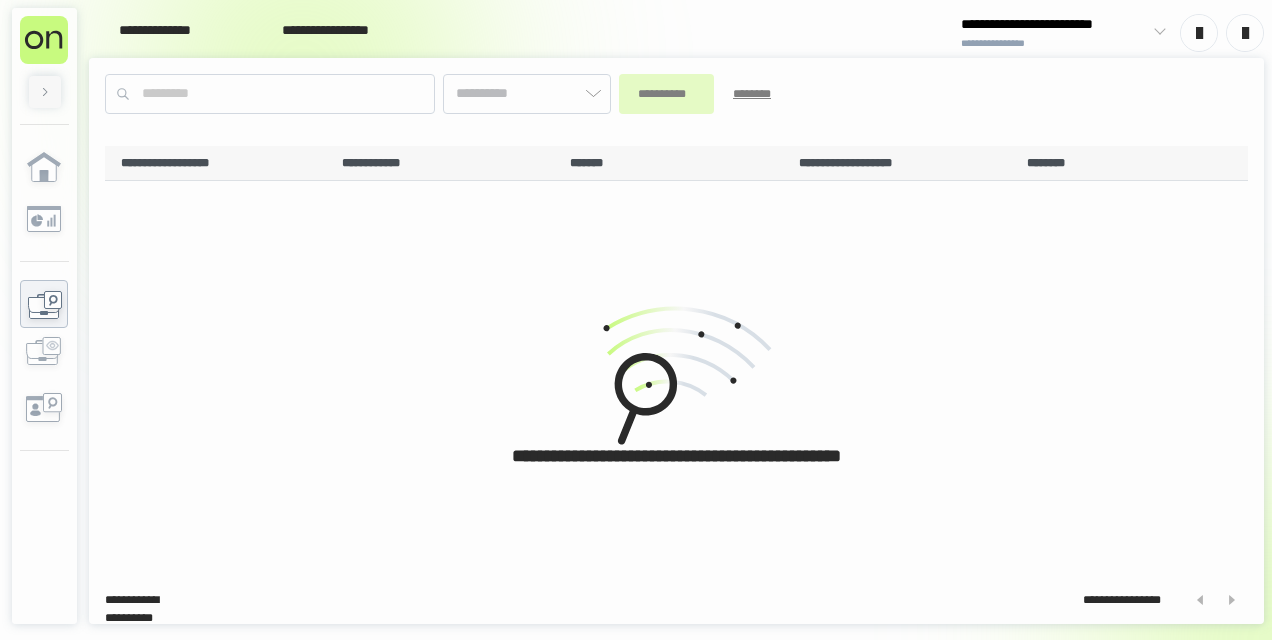 type on "*******" 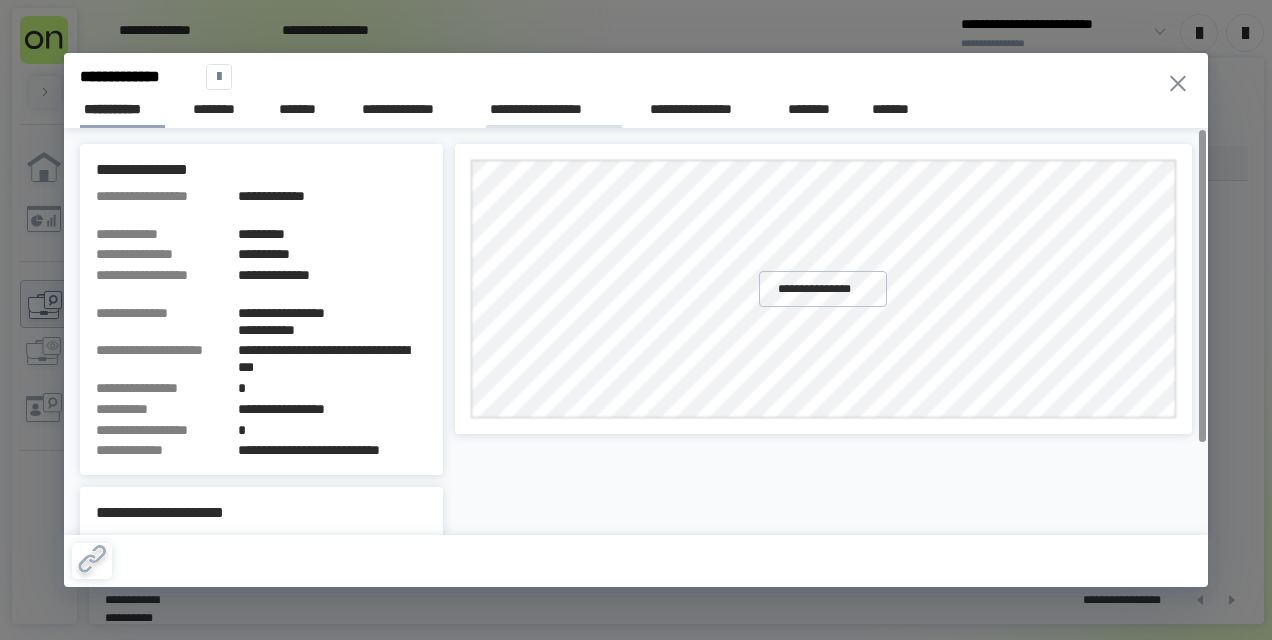 click on "**********" at bounding box center [554, 109] 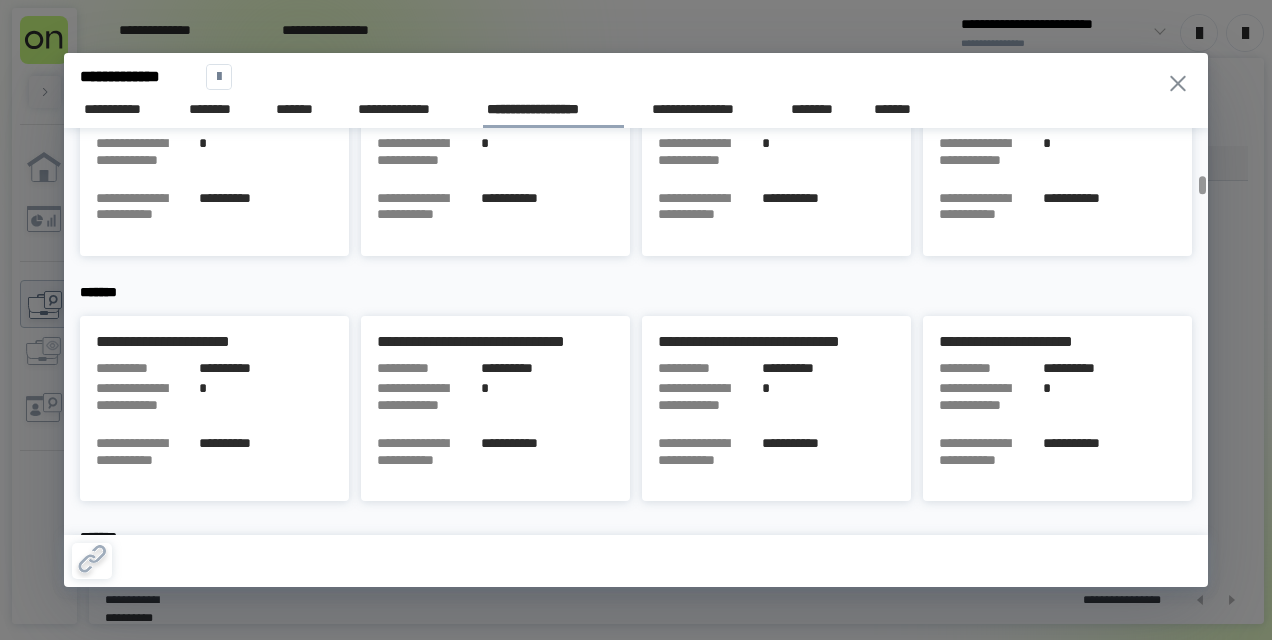 scroll, scrollTop: 2000, scrollLeft: 0, axis: vertical 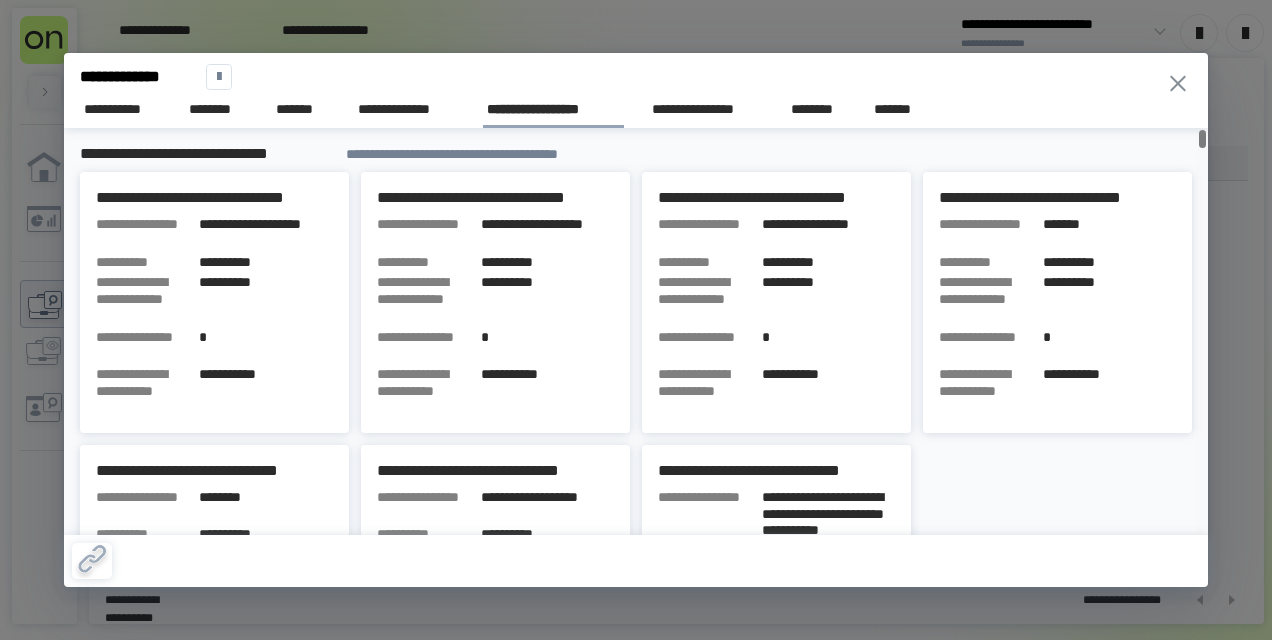 drag, startPoint x: 1198, startPoint y: 182, endPoint x: 1190, endPoint y: 116, distance: 66.48308 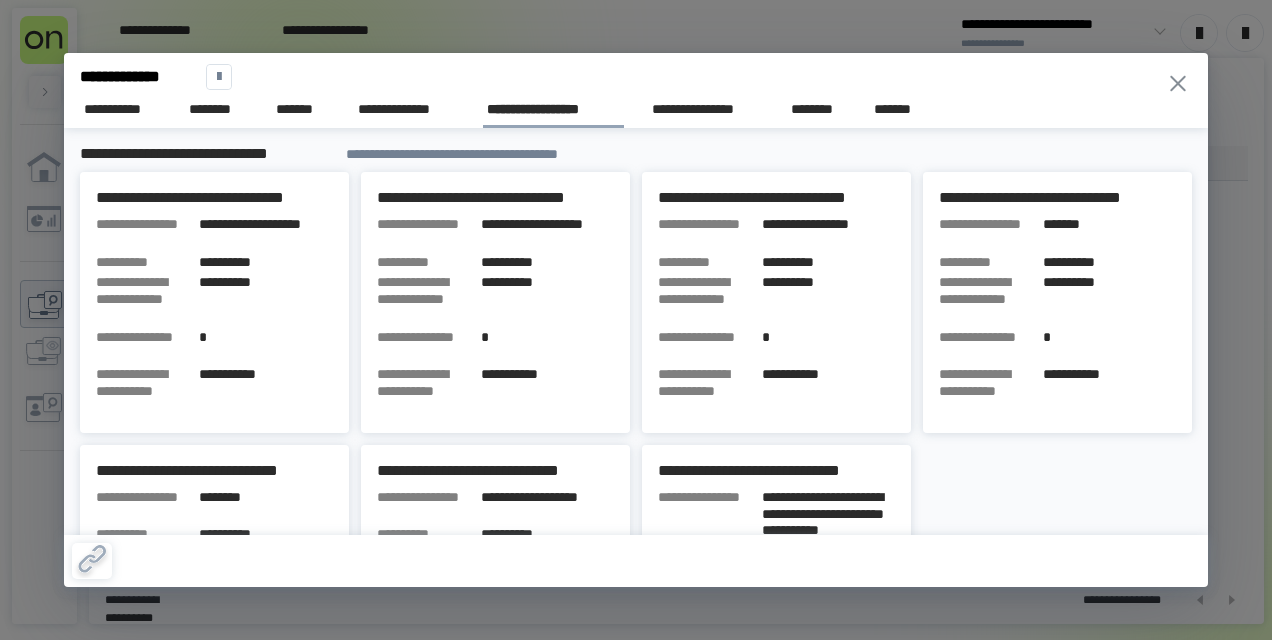 click 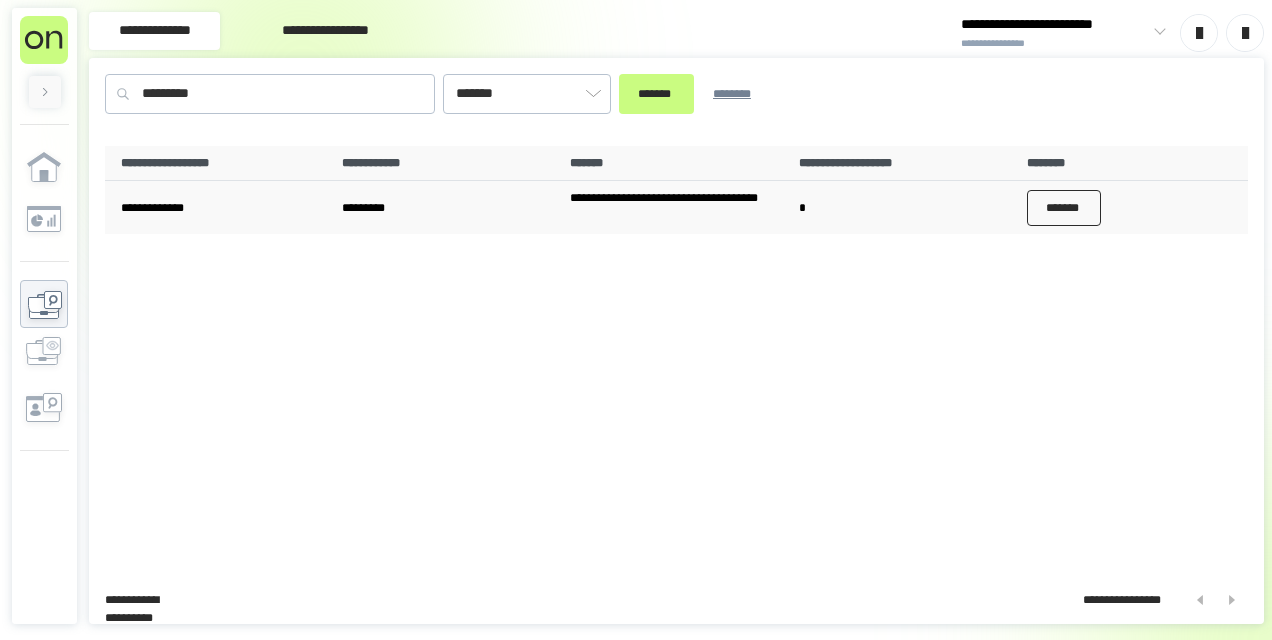 click on "*******" at bounding box center [1064, 208] 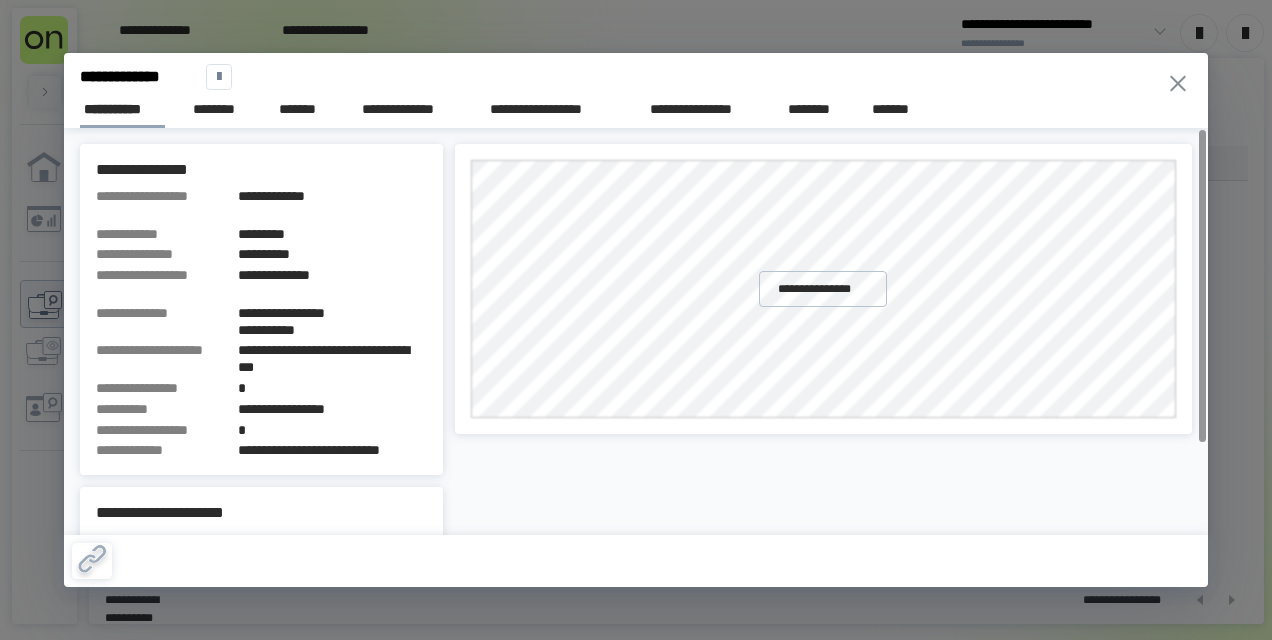 click 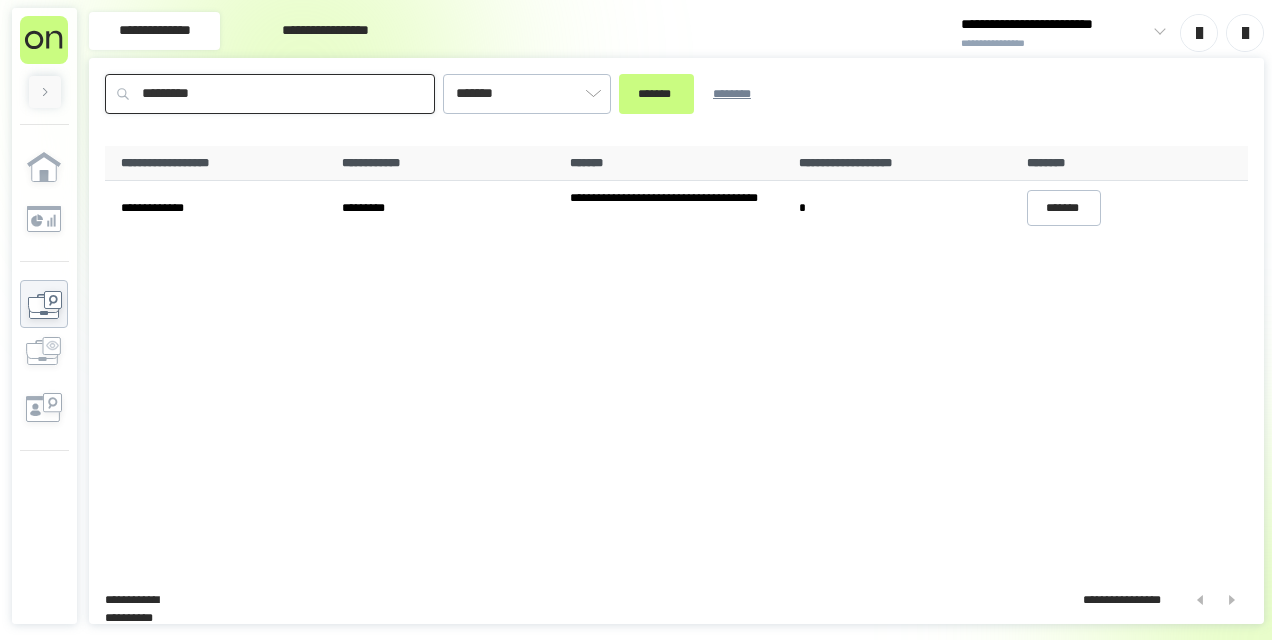 drag, startPoint x: 300, startPoint y: 94, endPoint x: -4, endPoint y: 53, distance: 306.75235 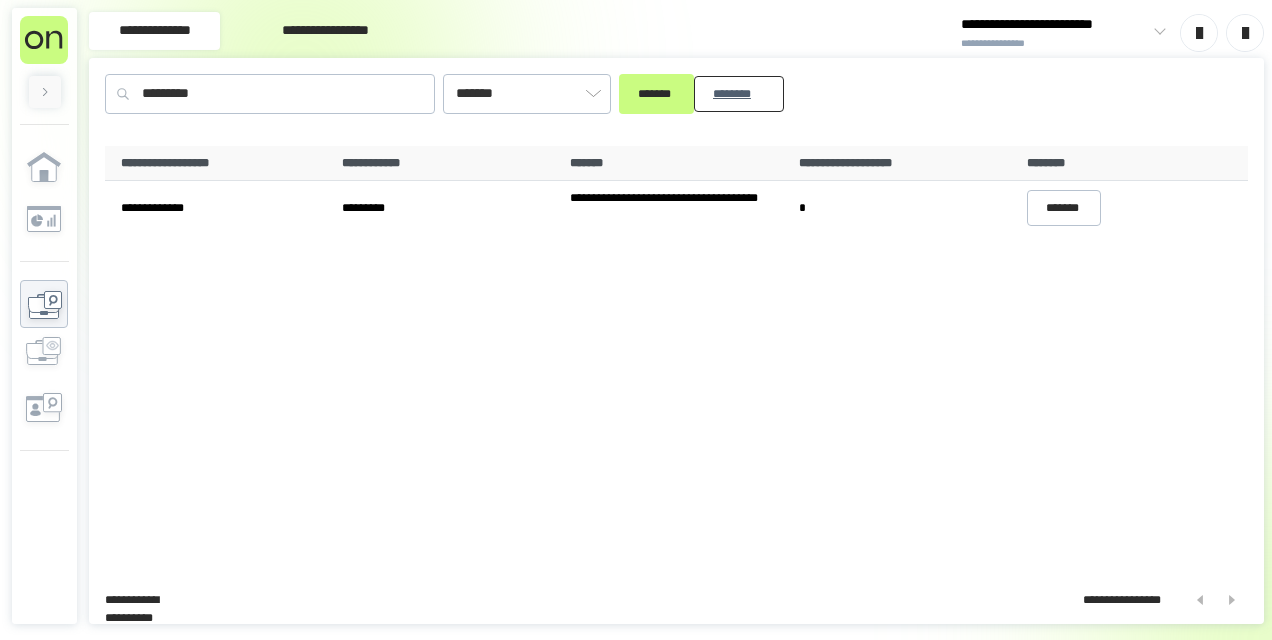 click on "********" at bounding box center (739, 93) 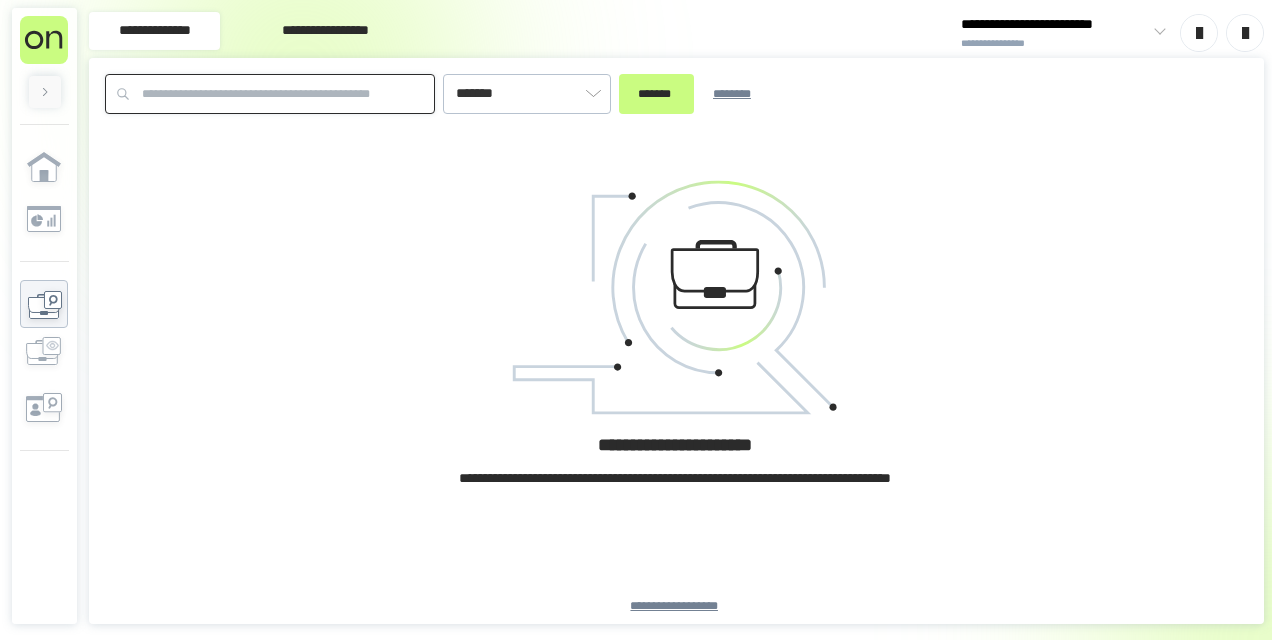 click at bounding box center [270, 94] 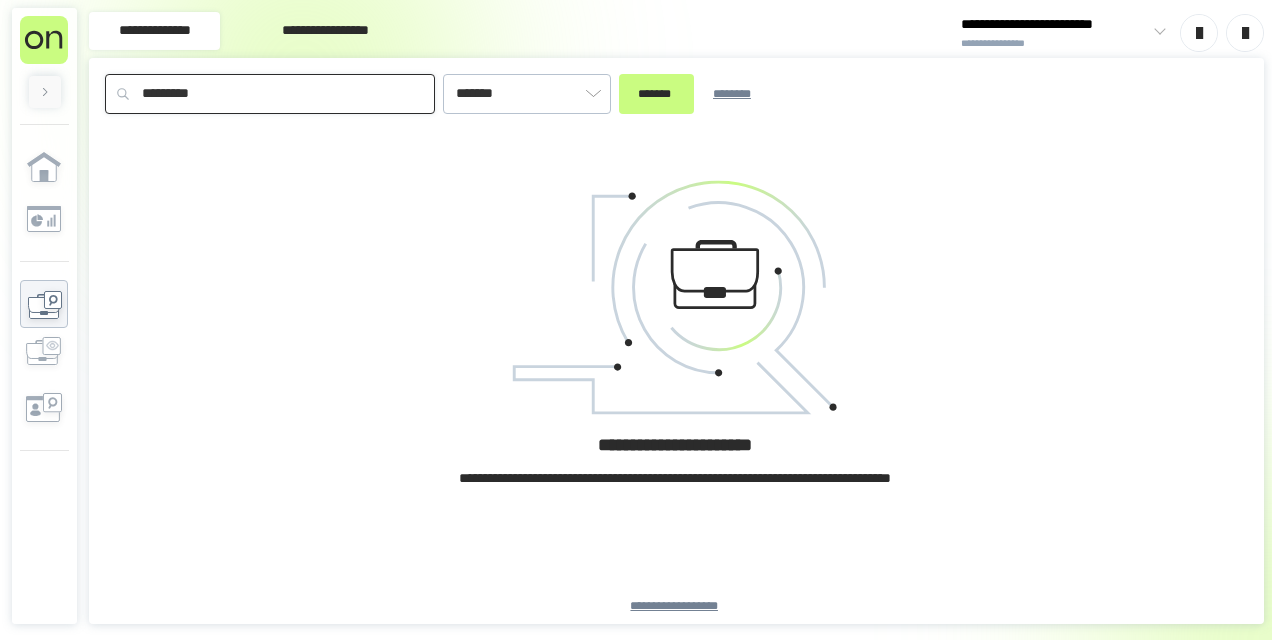 type on "*********" 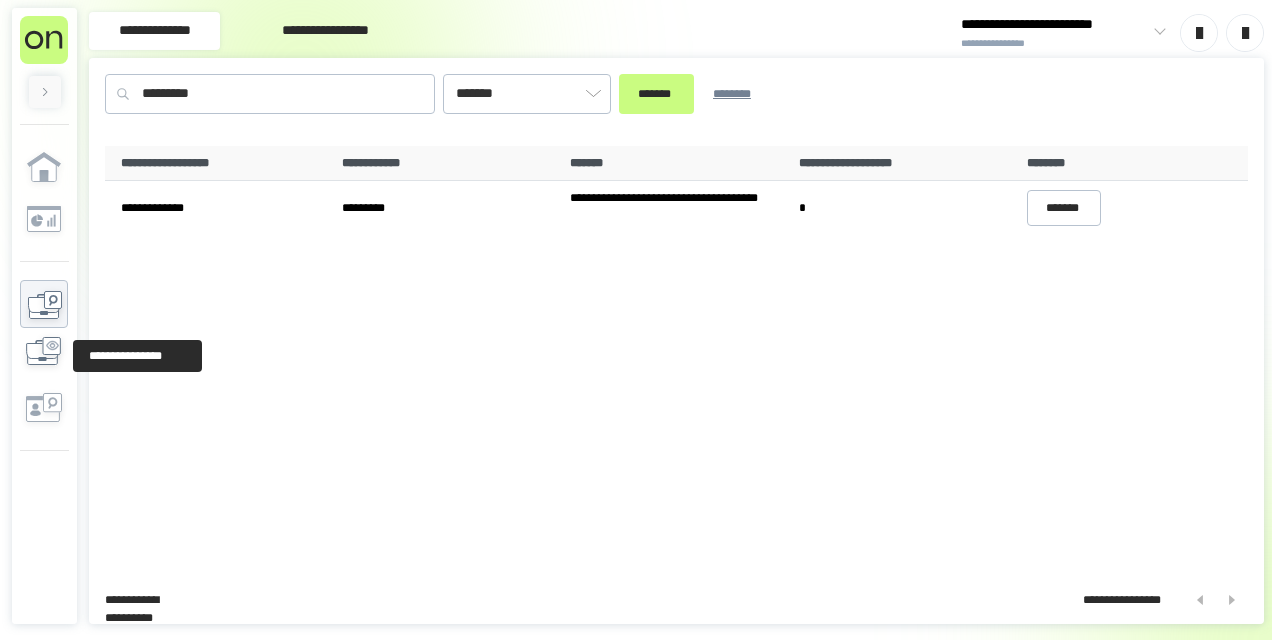 click 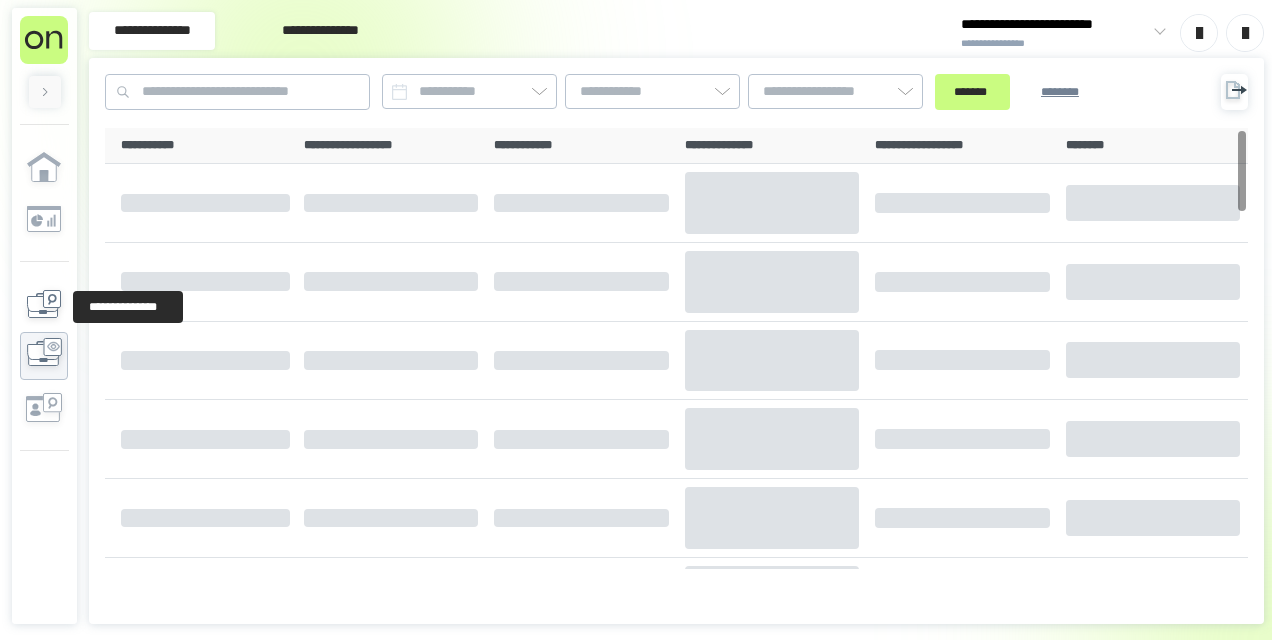 click 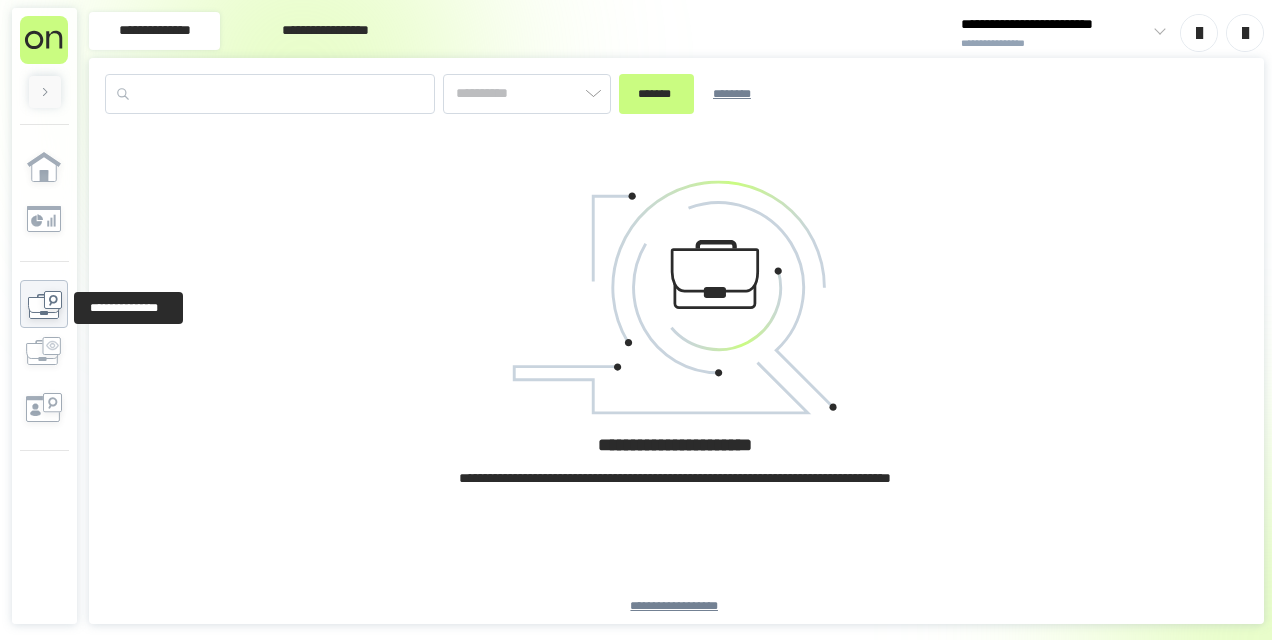 type on "*******" 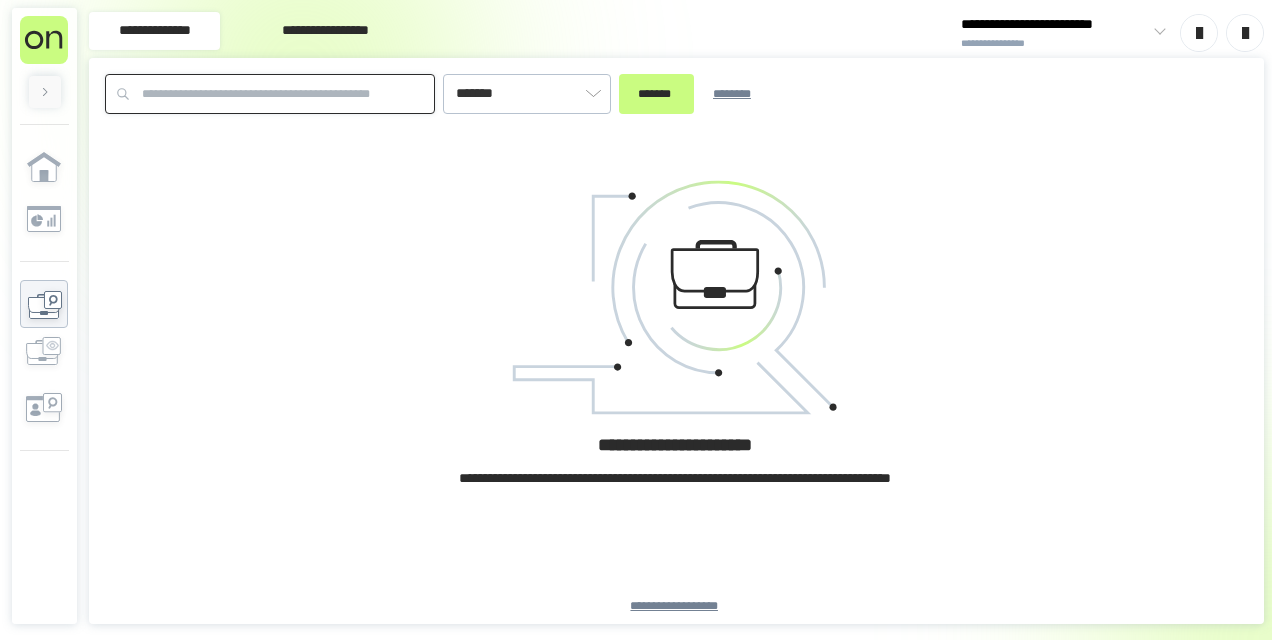 click at bounding box center [270, 94] 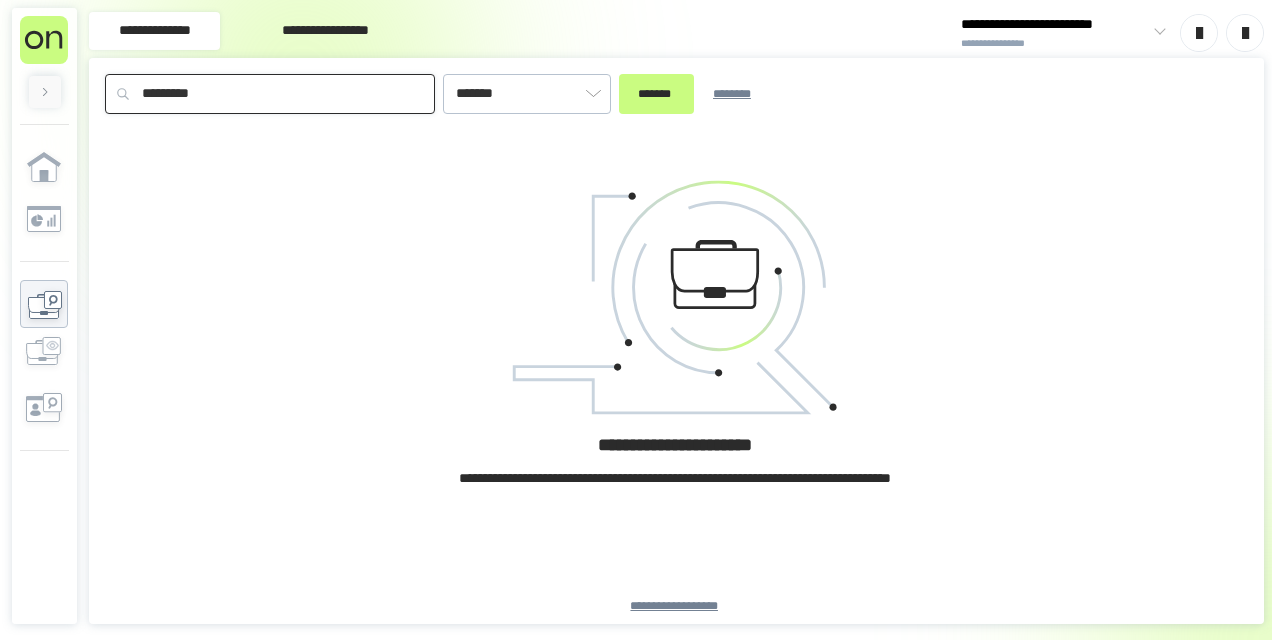 type on "*********" 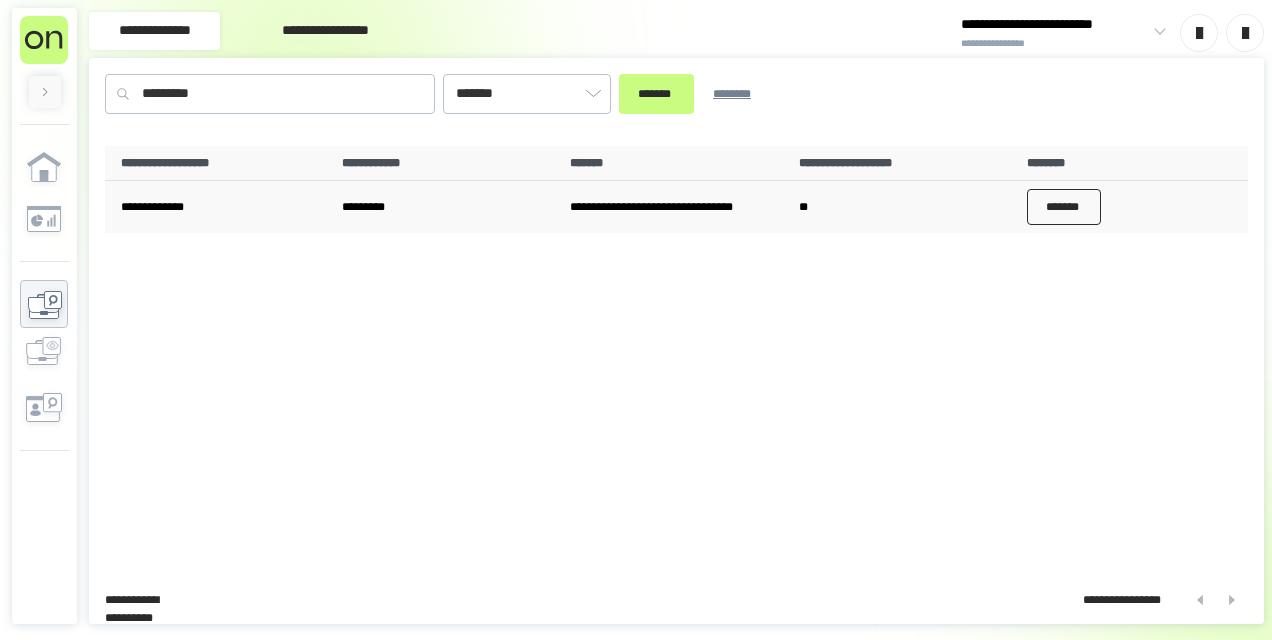 click on "*******" at bounding box center [1064, 207] 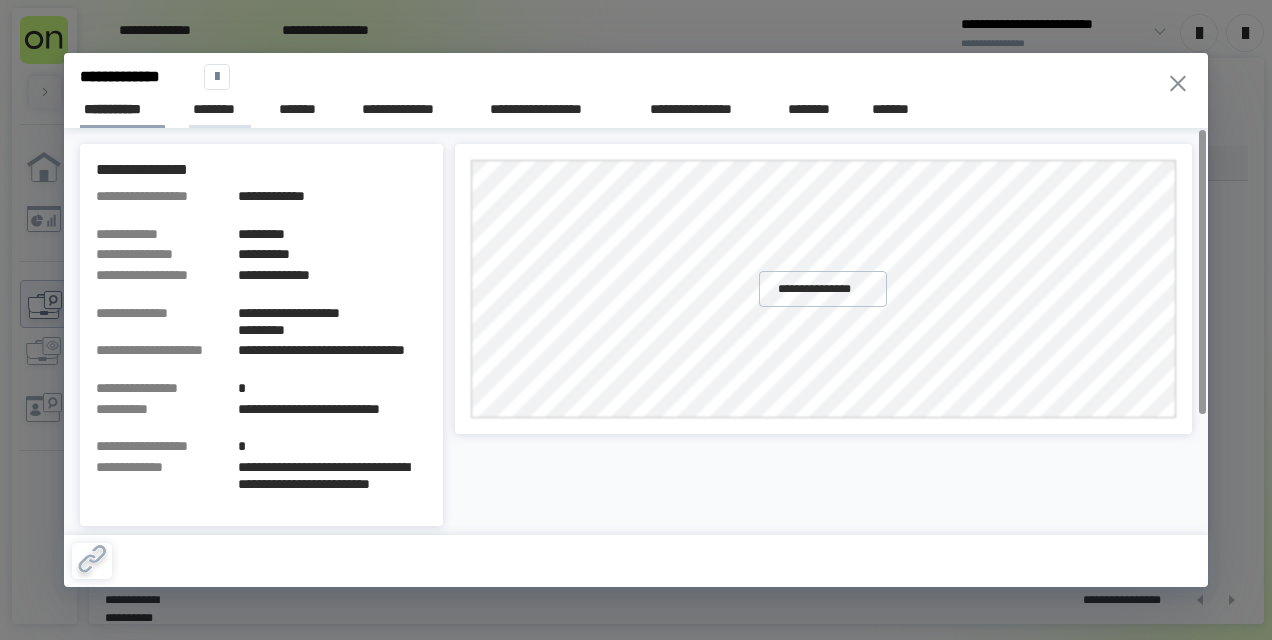click on "********" at bounding box center [220, 109] 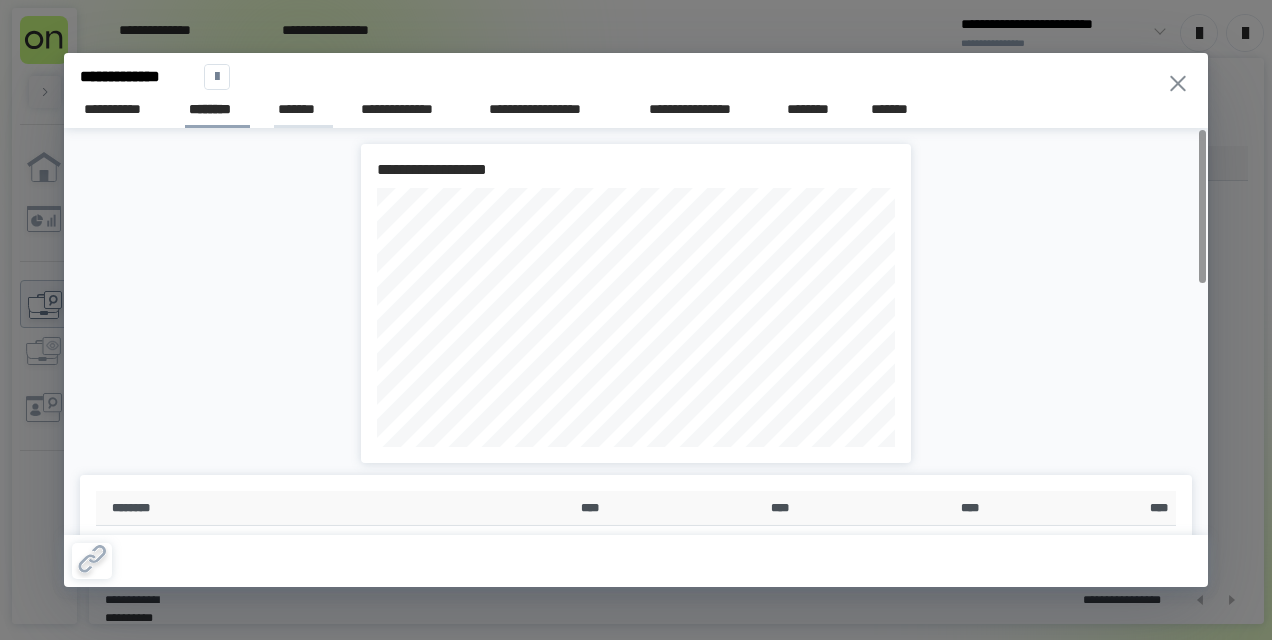 click on "*******" at bounding box center (303, 109) 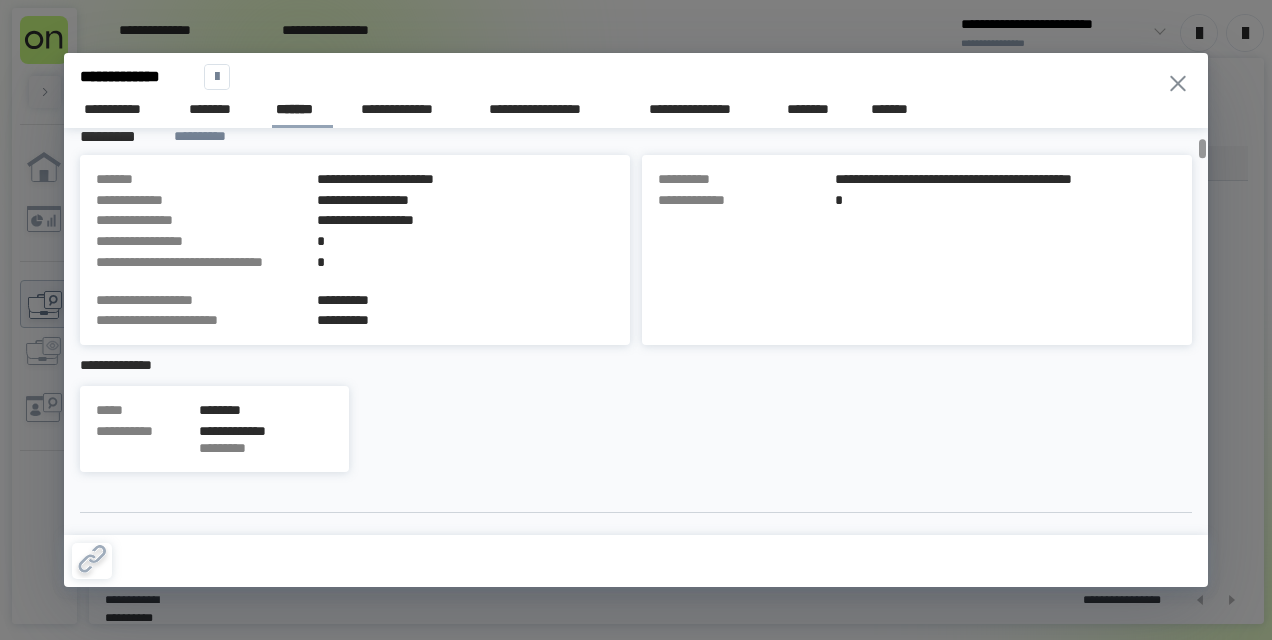scroll, scrollTop: 0, scrollLeft: 0, axis: both 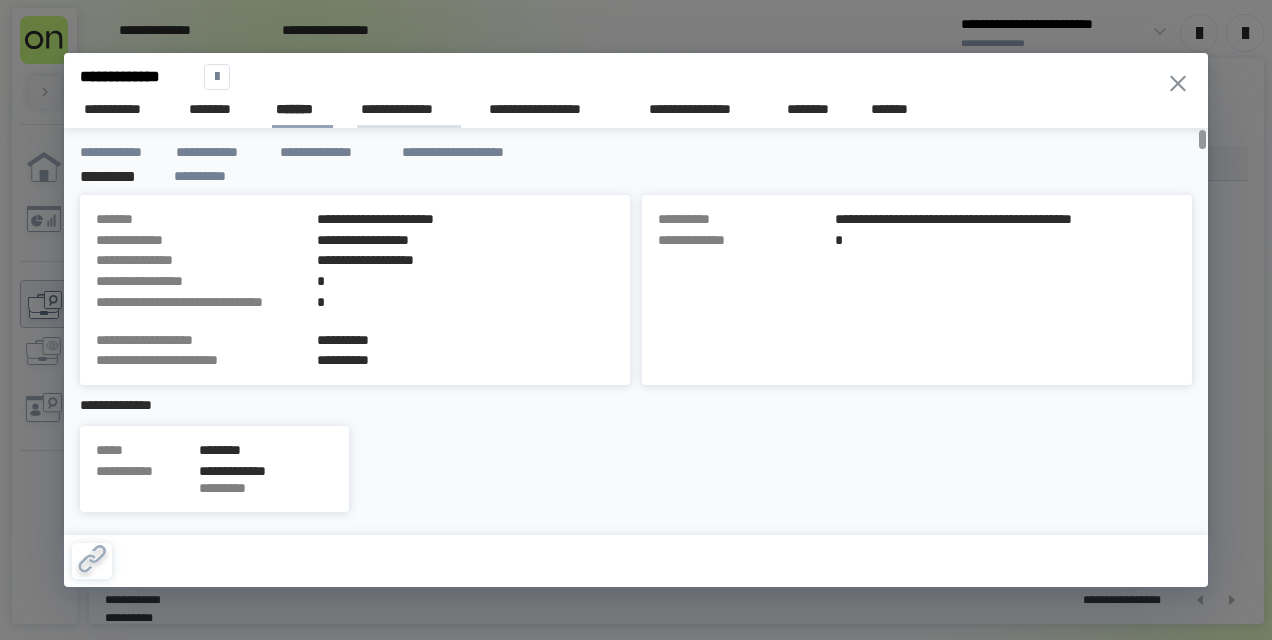 click on "**********" at bounding box center (409, 109) 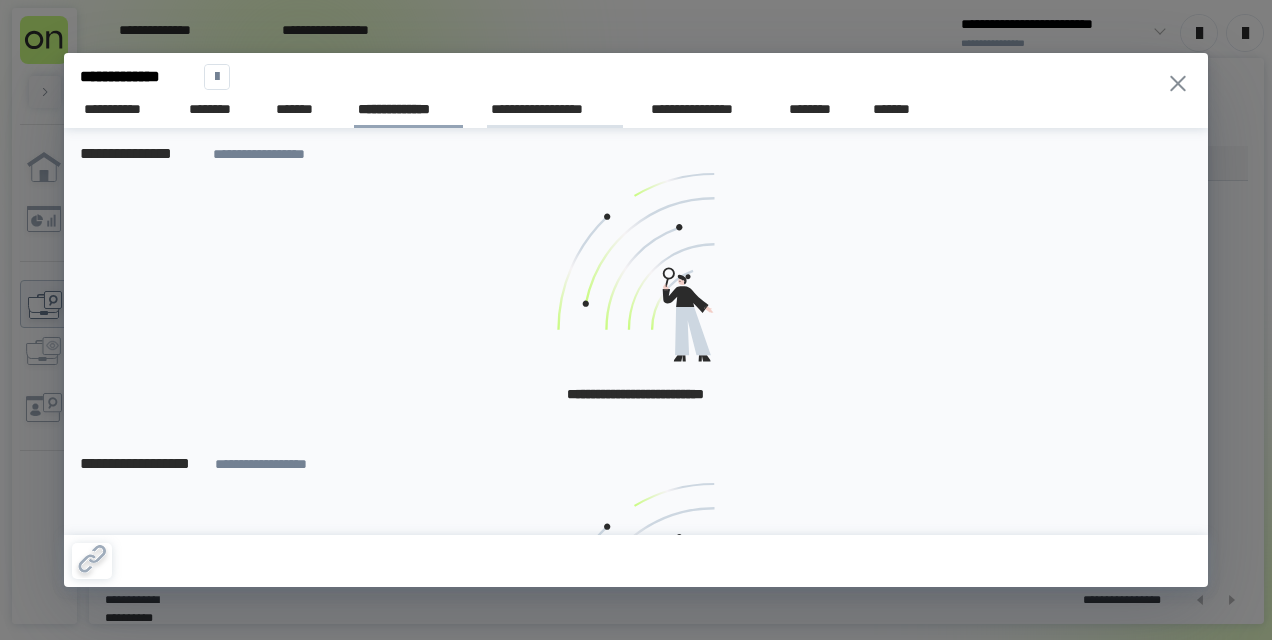 click on "**********" at bounding box center [555, 109] 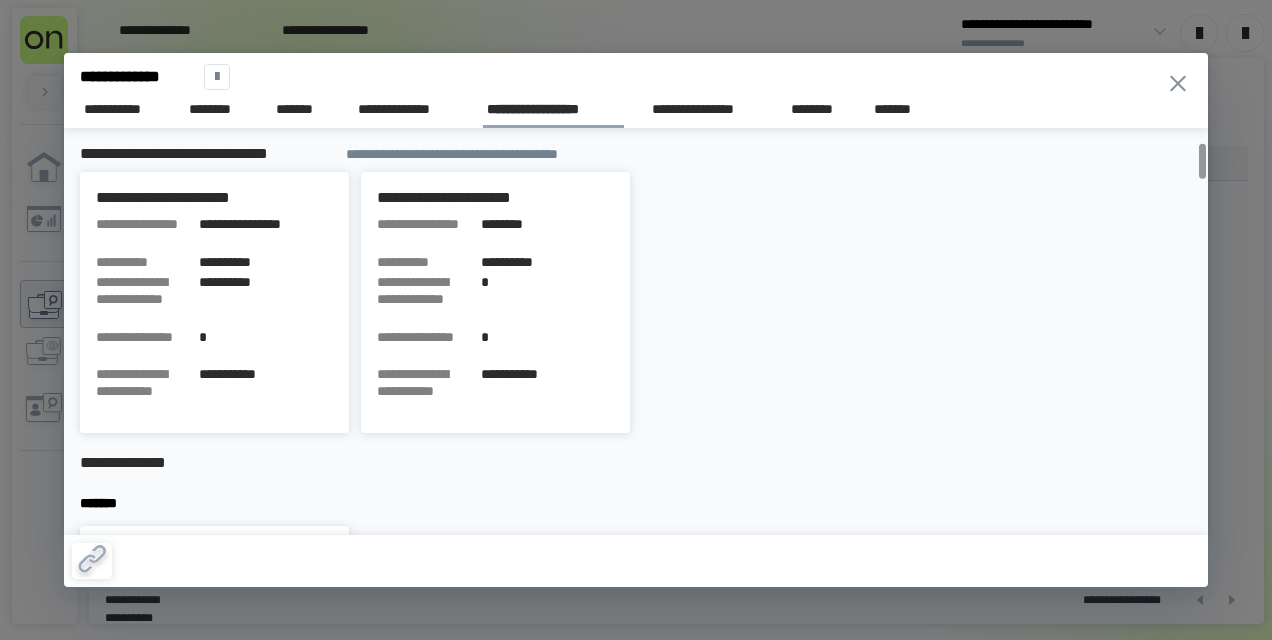 scroll, scrollTop: 200, scrollLeft: 0, axis: vertical 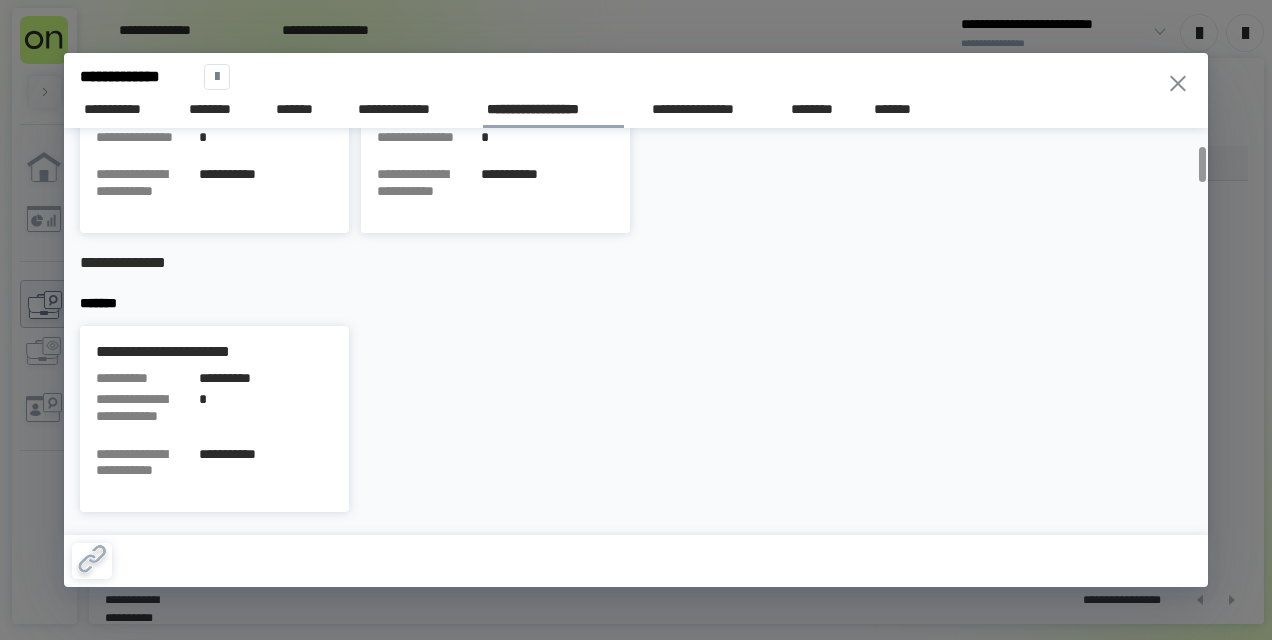 click on "**********" at bounding box center (620, 77) 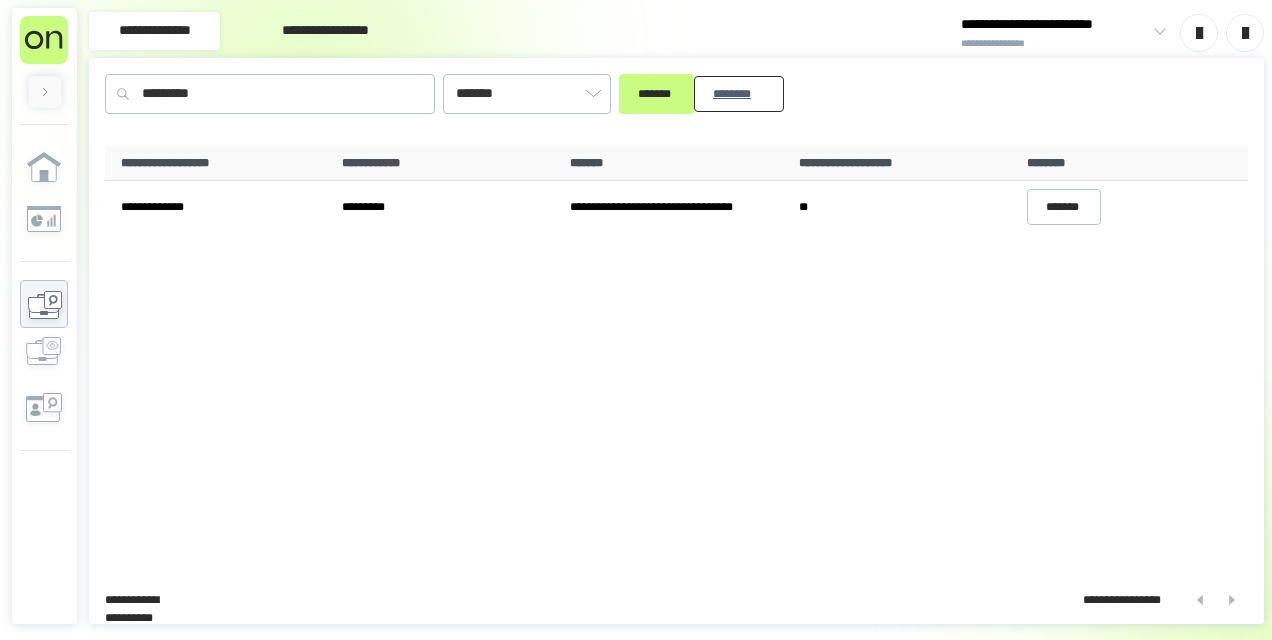 click on "********" at bounding box center [739, 93] 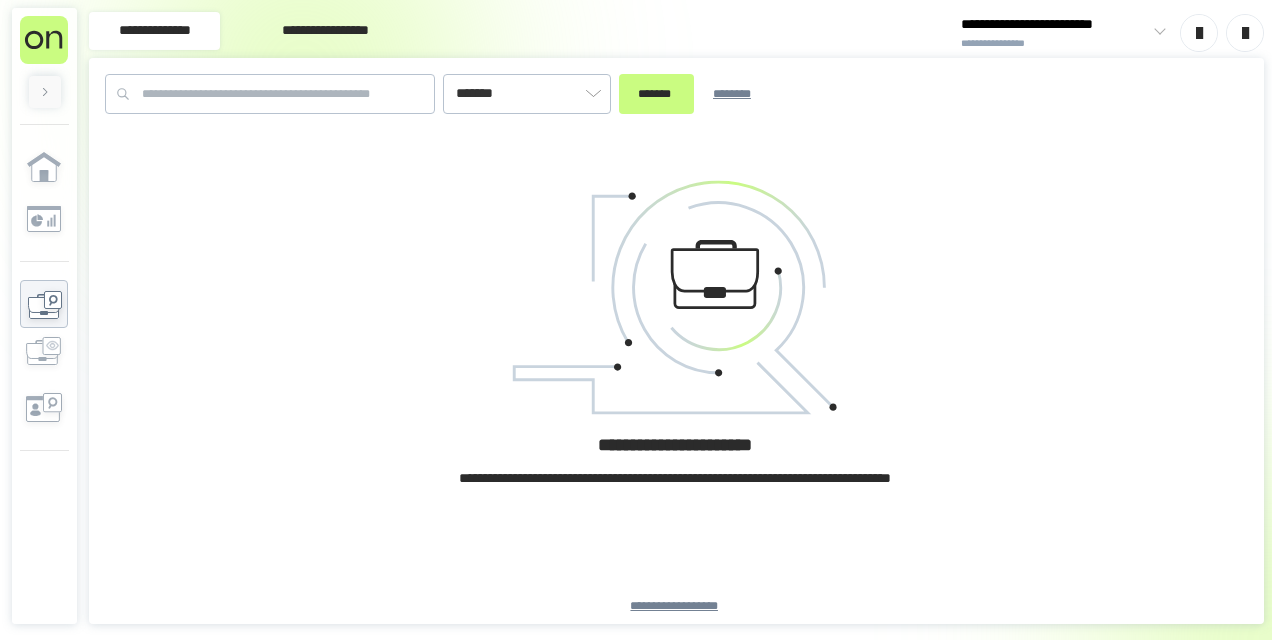 click on "[FIRST] [LAST] [ADDRESS]" at bounding box center (676, 102) 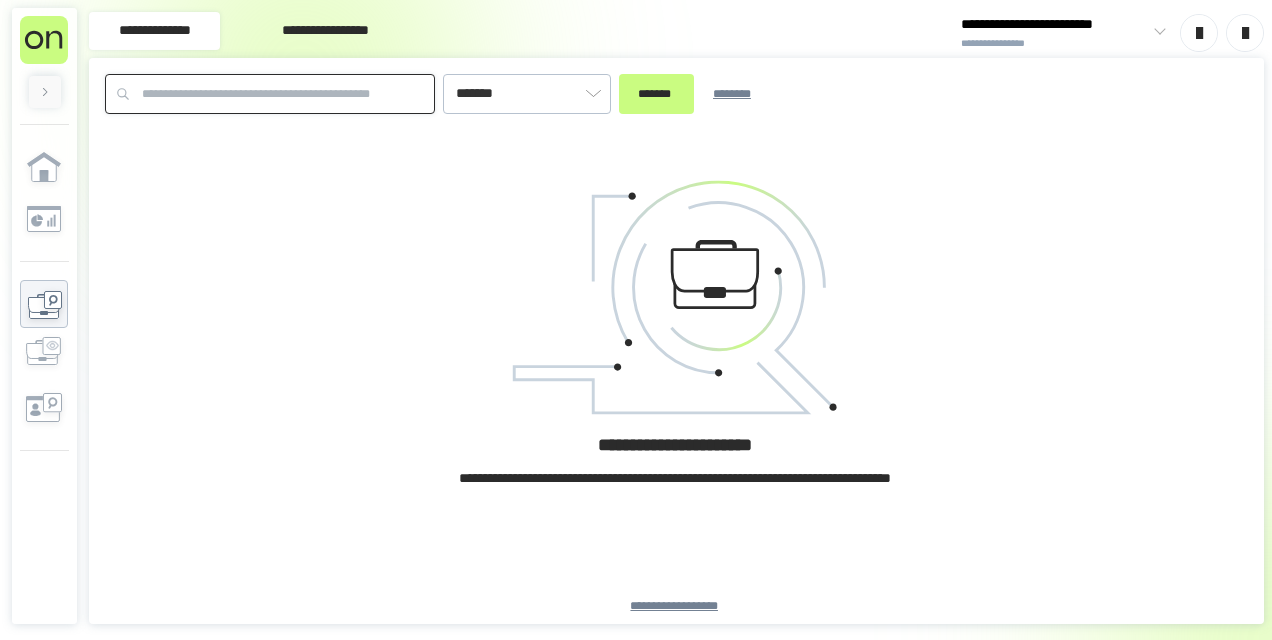 click at bounding box center [270, 94] 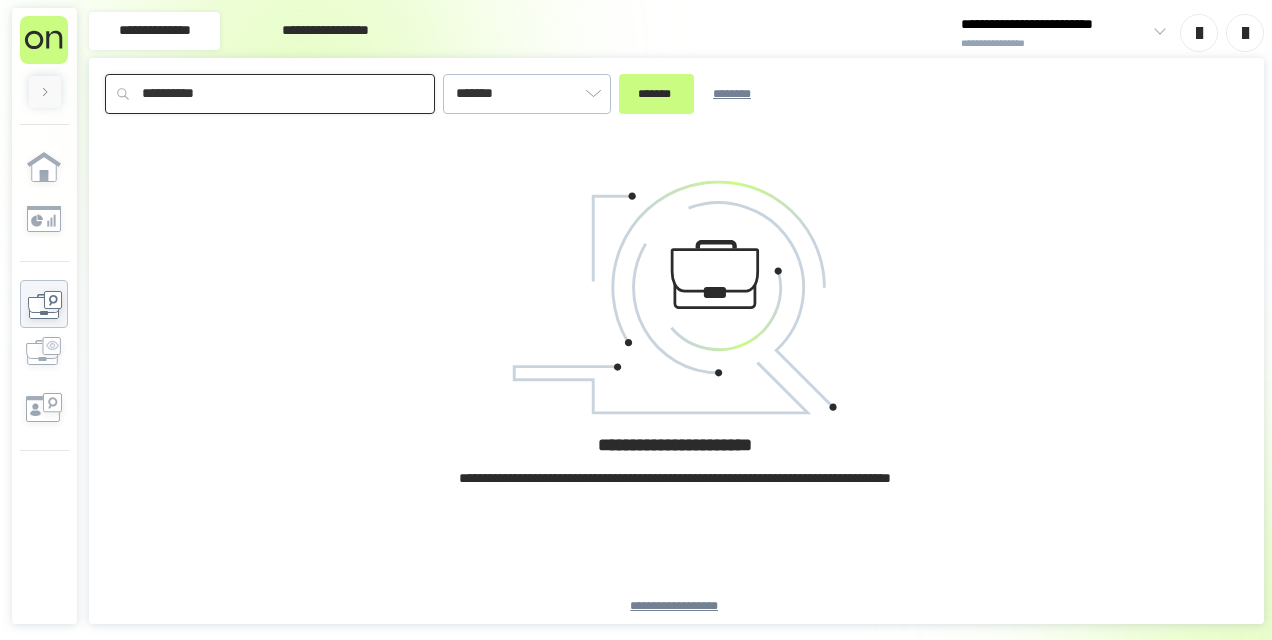 drag, startPoint x: 176, startPoint y: 94, endPoint x: 0, endPoint y: 47, distance: 182.16751 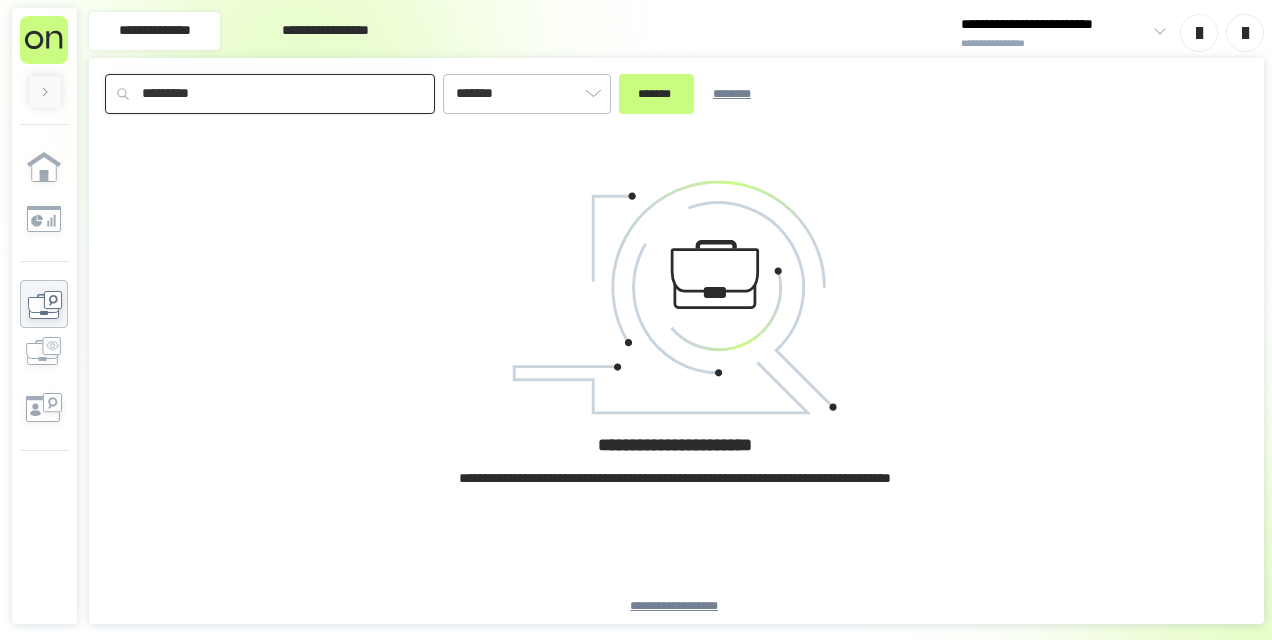 type on "*********" 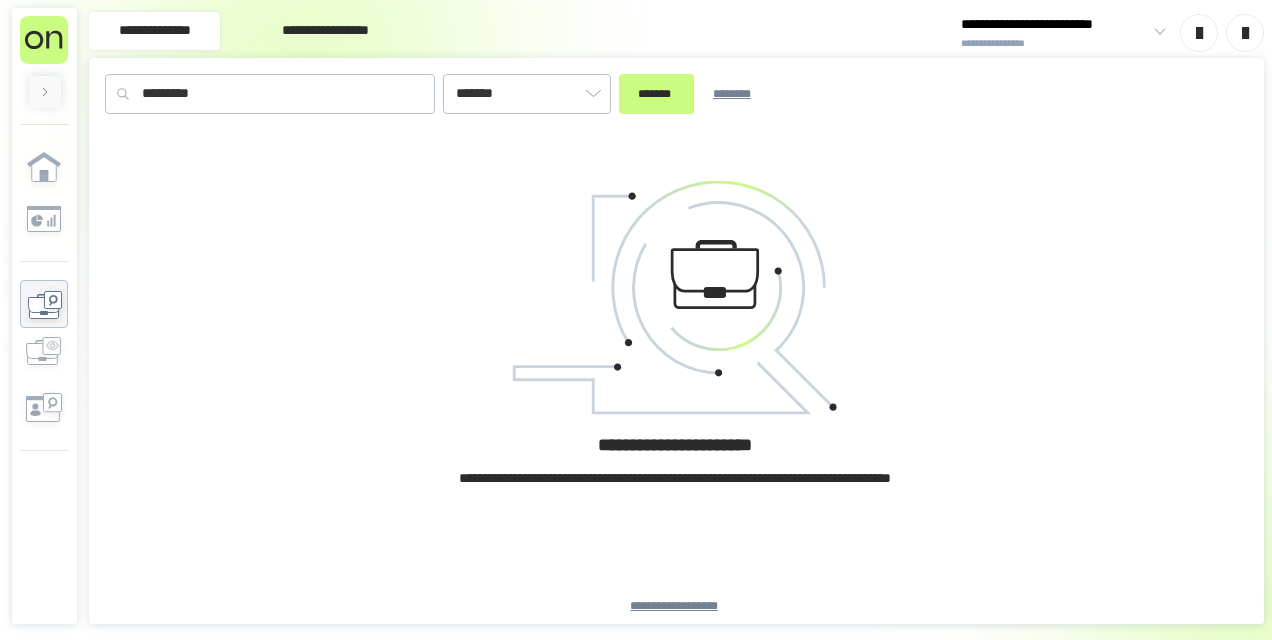 click on "********* ******* ******* ********" at bounding box center (676, 102) 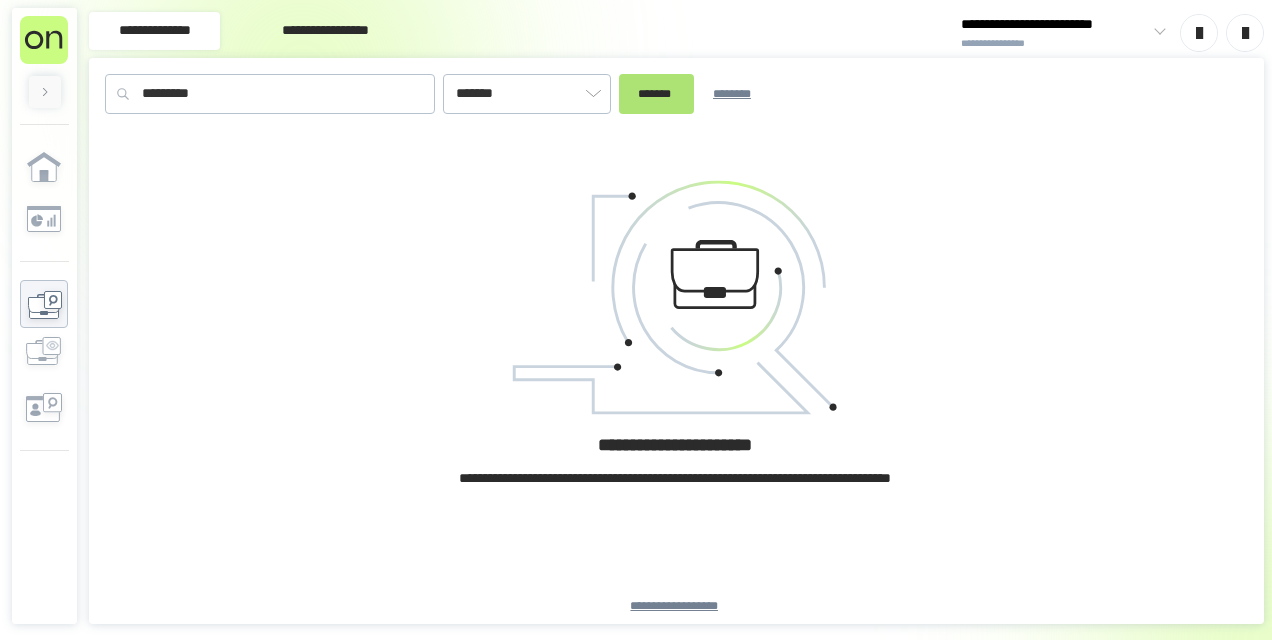 click on "*******" at bounding box center (656, 93) 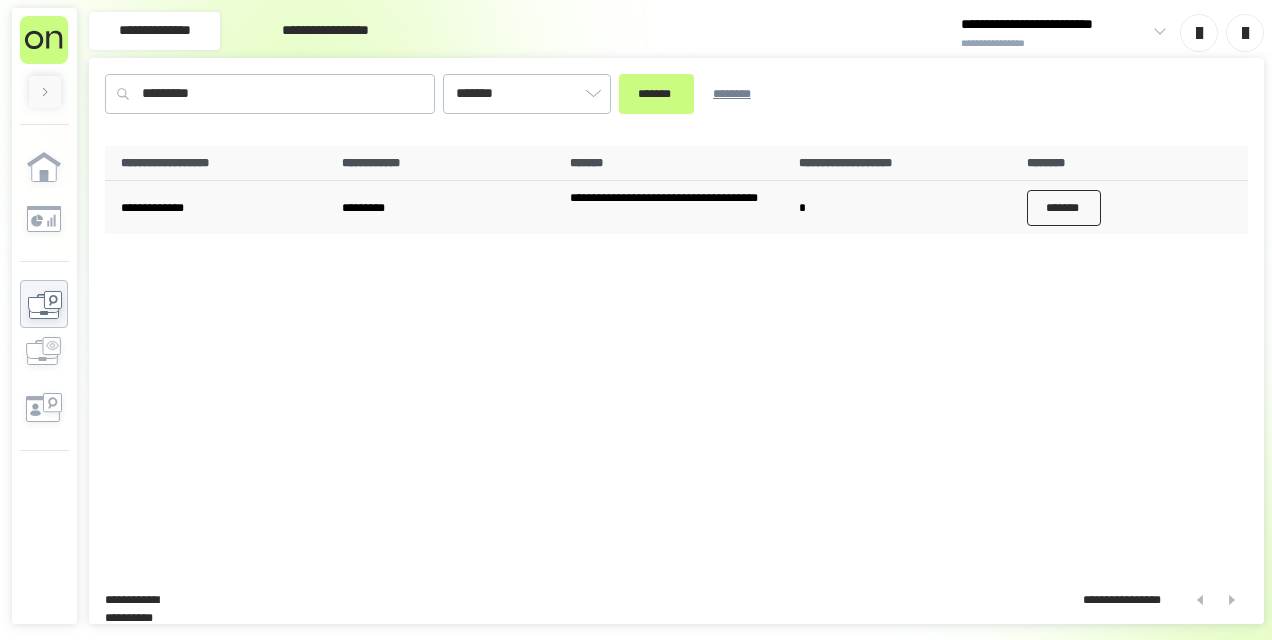 click on "*******" at bounding box center (1064, 208) 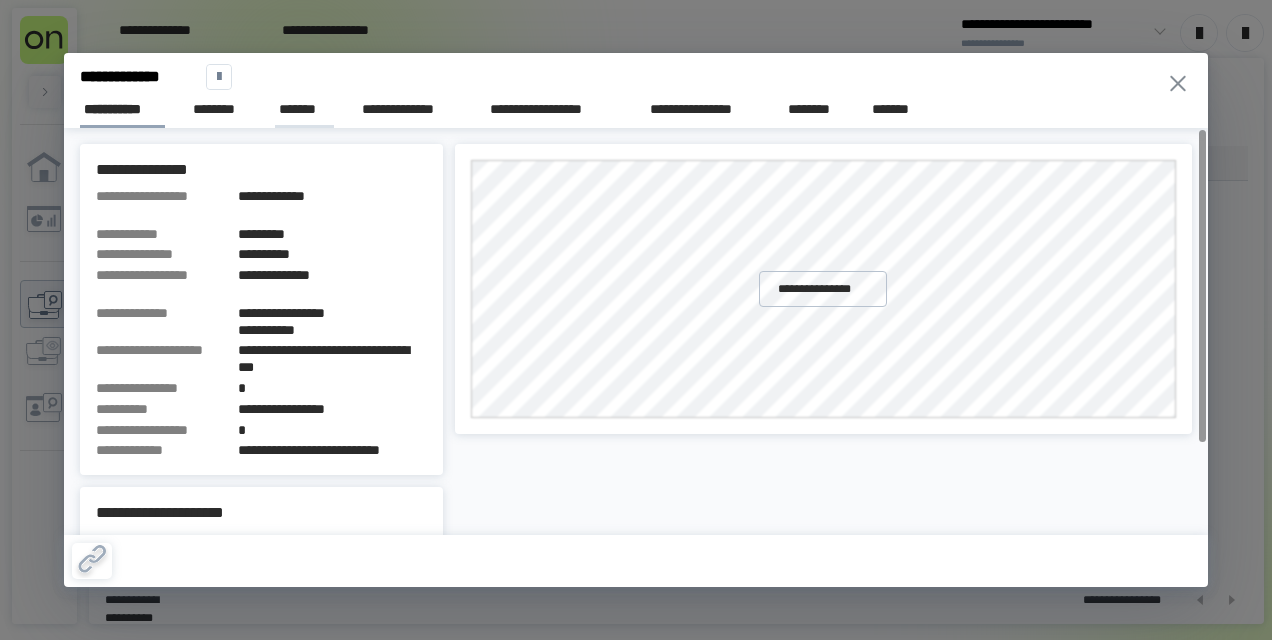 click on "*******" at bounding box center (304, 110) 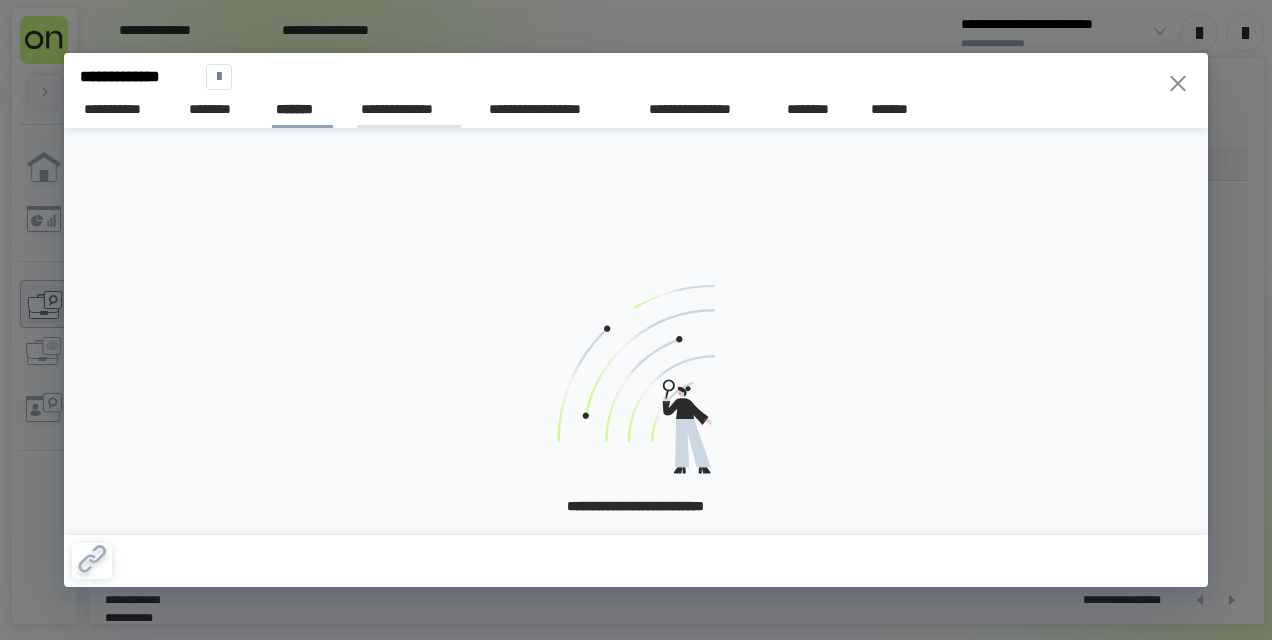 click on "**********" at bounding box center [409, 109] 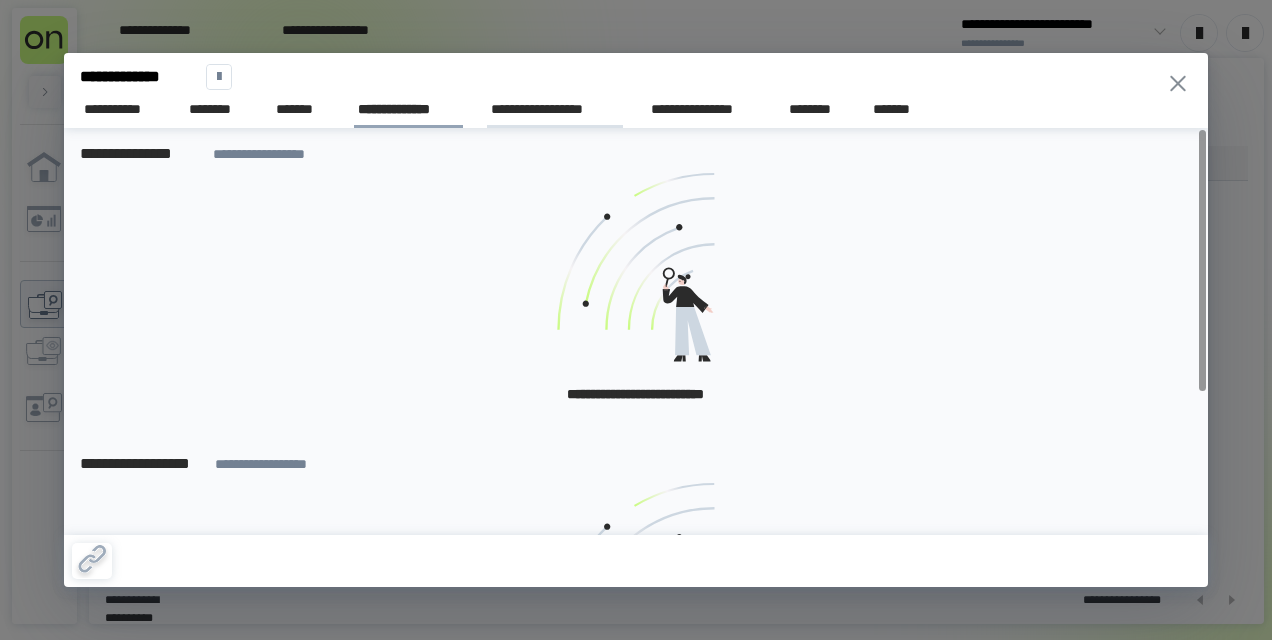 click on "**********" at bounding box center (555, 109) 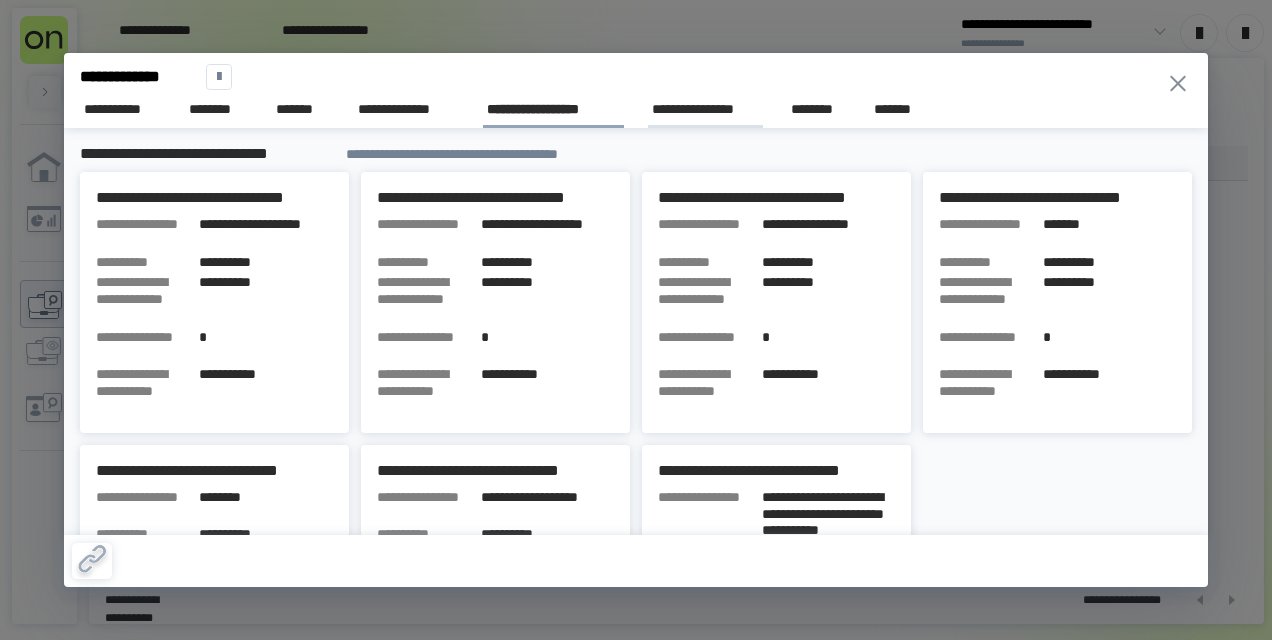 click on "**********" at bounding box center [705, 109] 